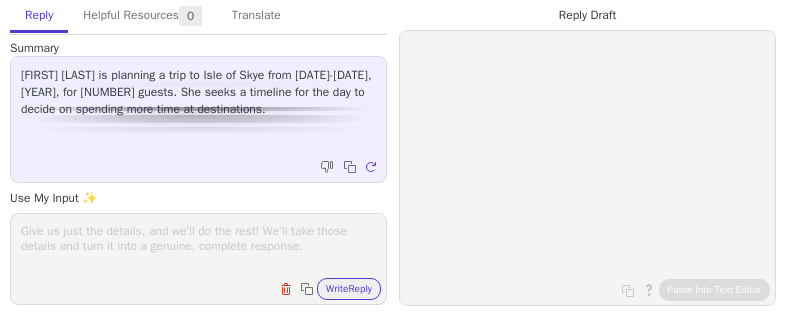 scroll, scrollTop: 0, scrollLeft: 0, axis: both 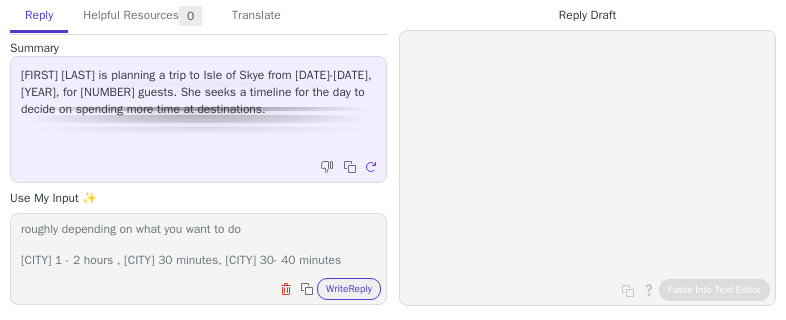 click on "it is hard to say as you have some flexability but i would say roughly depending on what you want to do
[CITY] 1 - 2 hours , [CITY] 30 minutes, [CITY] 30- 40 minutes" at bounding box center (198, 246) 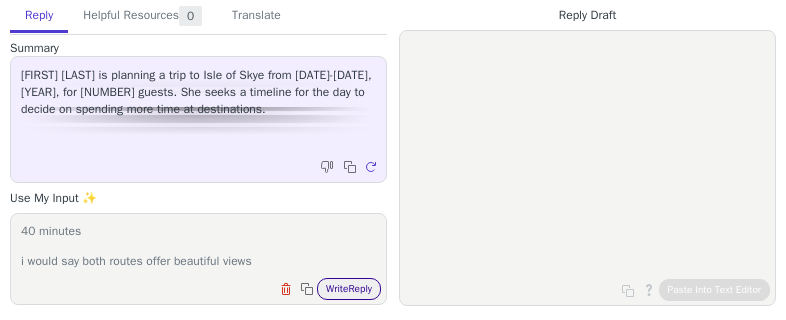 type on "it is hard to say as you have some flexability but i would say roughly depending on what you want to do
[LOCATION] 1 - 2 hours , [LOCATION] 30 minutes, [LOCATION] 30- 40 minutes
i would say both routes offer beautiful views" 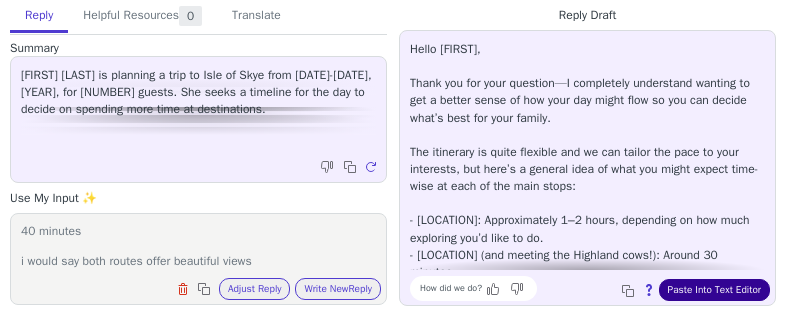 click on "Paste Into Text Editor" at bounding box center [714, 290] 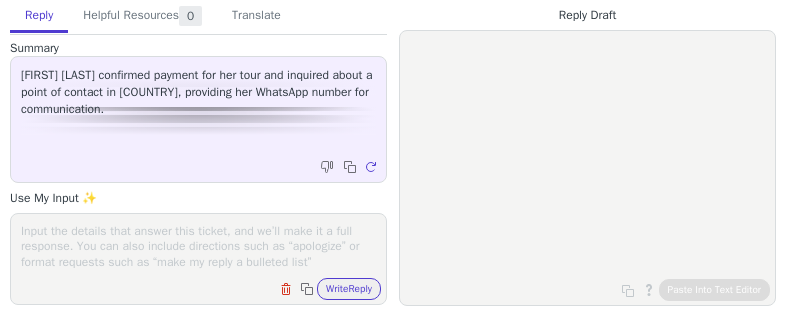 scroll, scrollTop: 0, scrollLeft: 0, axis: both 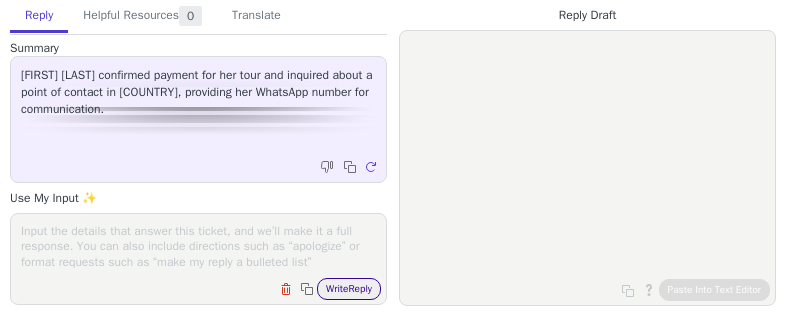 click on "Write  Reply" at bounding box center [349, 289] 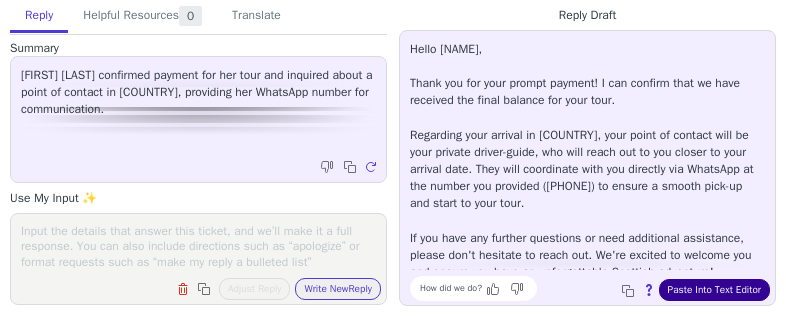 click on "Paste Into Text Editor" at bounding box center (714, 290) 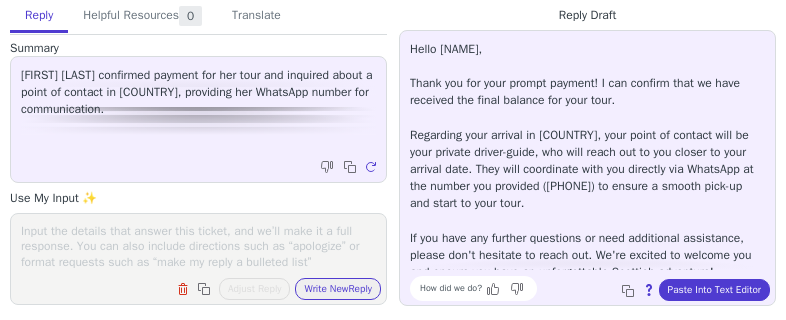 click at bounding box center (198, 246) 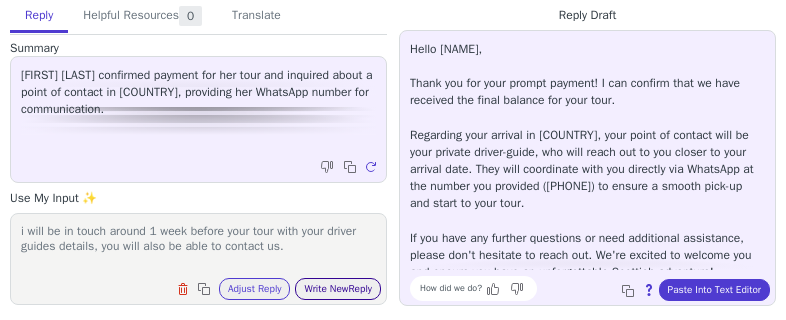 type on "i will be in touch around 1 week before your tour with your driver guides details, you will also be able to contact us." 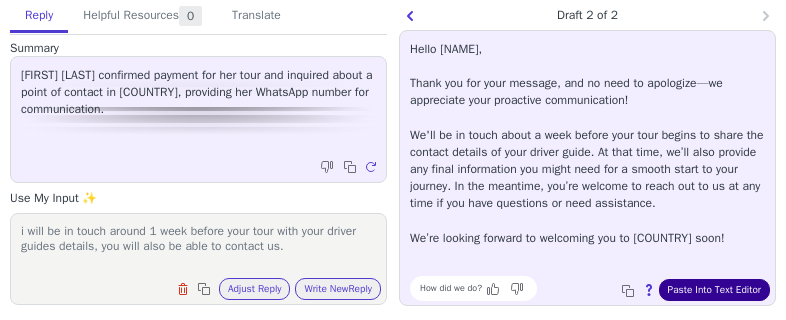 click on "Paste Into Text Editor" at bounding box center [714, 290] 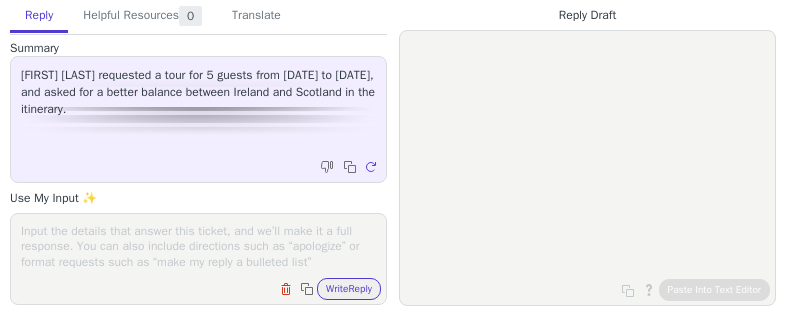 scroll, scrollTop: 0, scrollLeft: 0, axis: both 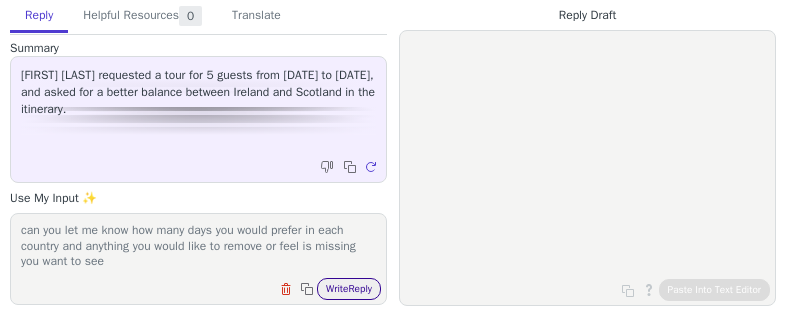 type on "current itinerary has 7 days in [COUNTRY] and 7 days in [COUNTRY] can you let me know how many days you would prefer in each country and anything you would like to remove or feel is missing you want to see" 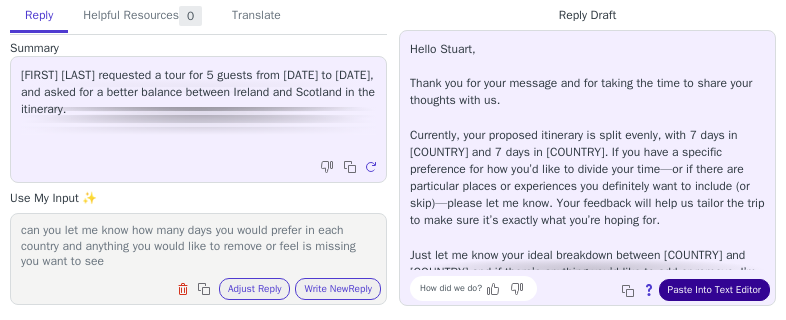 click on "Paste Into Text Editor" at bounding box center [714, 290] 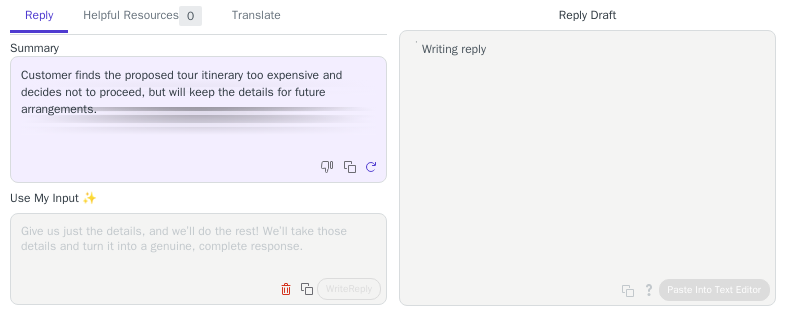 scroll, scrollTop: 0, scrollLeft: 0, axis: both 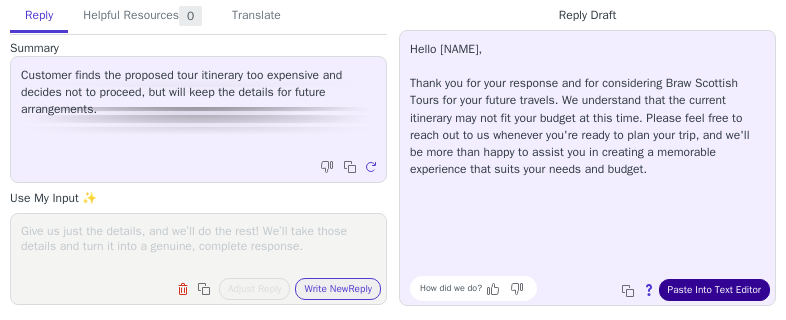 click on "Paste Into Text Editor" at bounding box center (714, 290) 